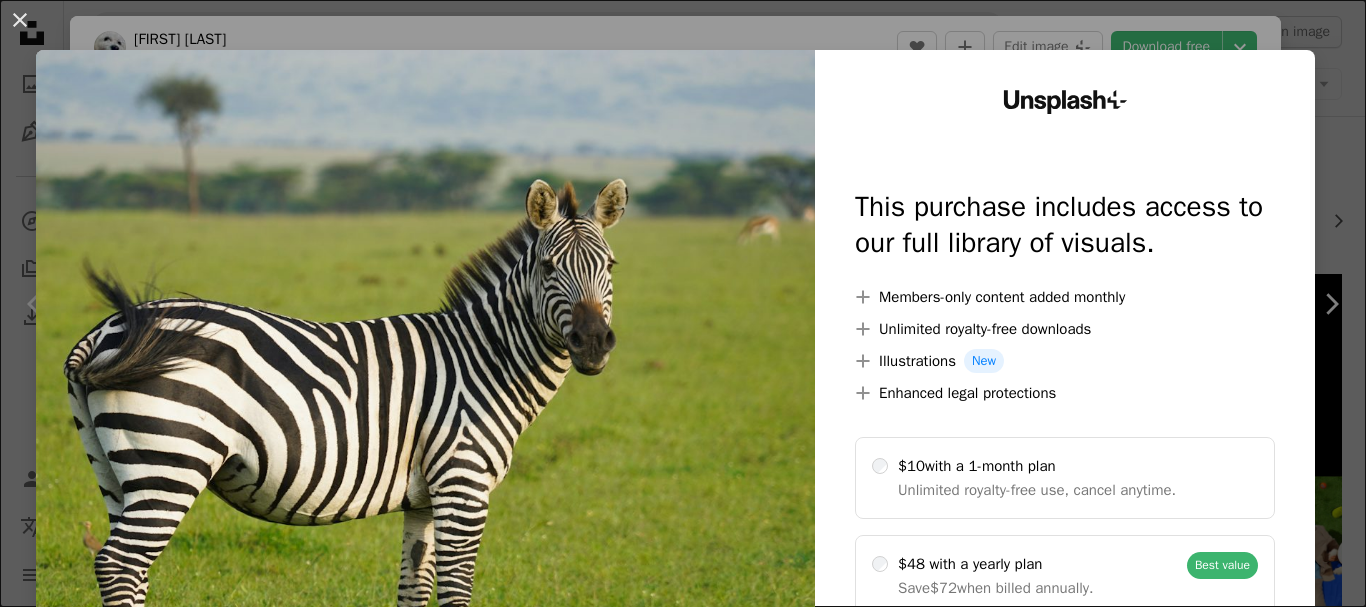 scroll, scrollTop: 0, scrollLeft: 0, axis: both 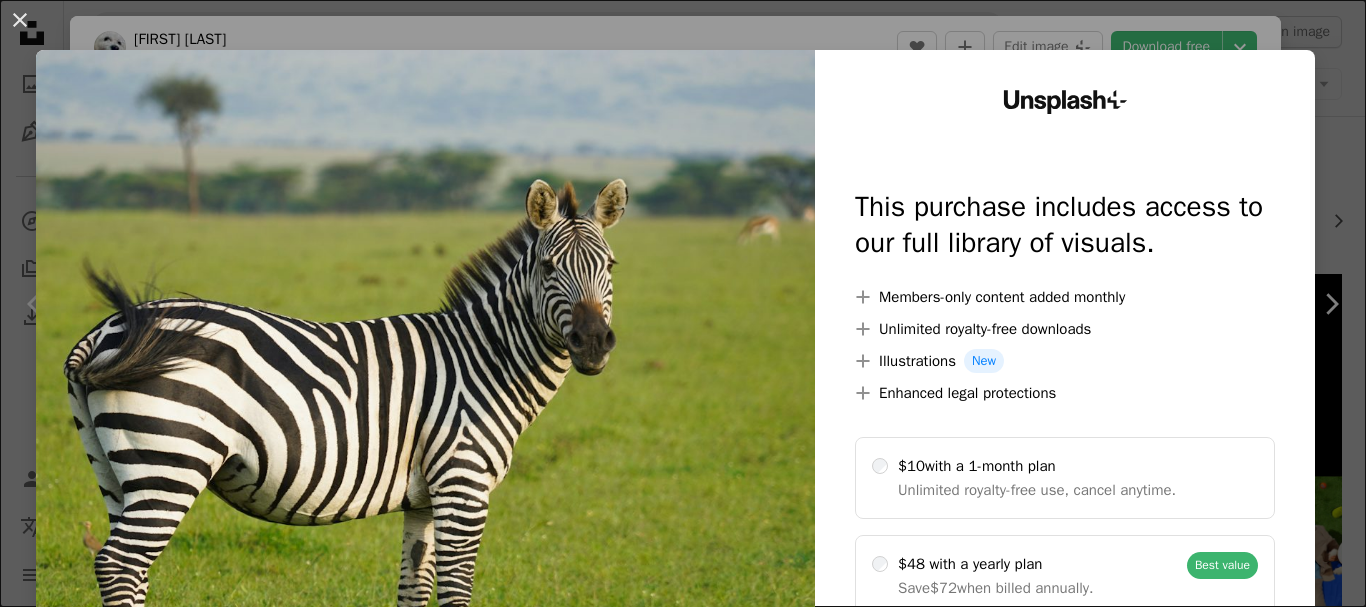 click at bounding box center [425, 407] 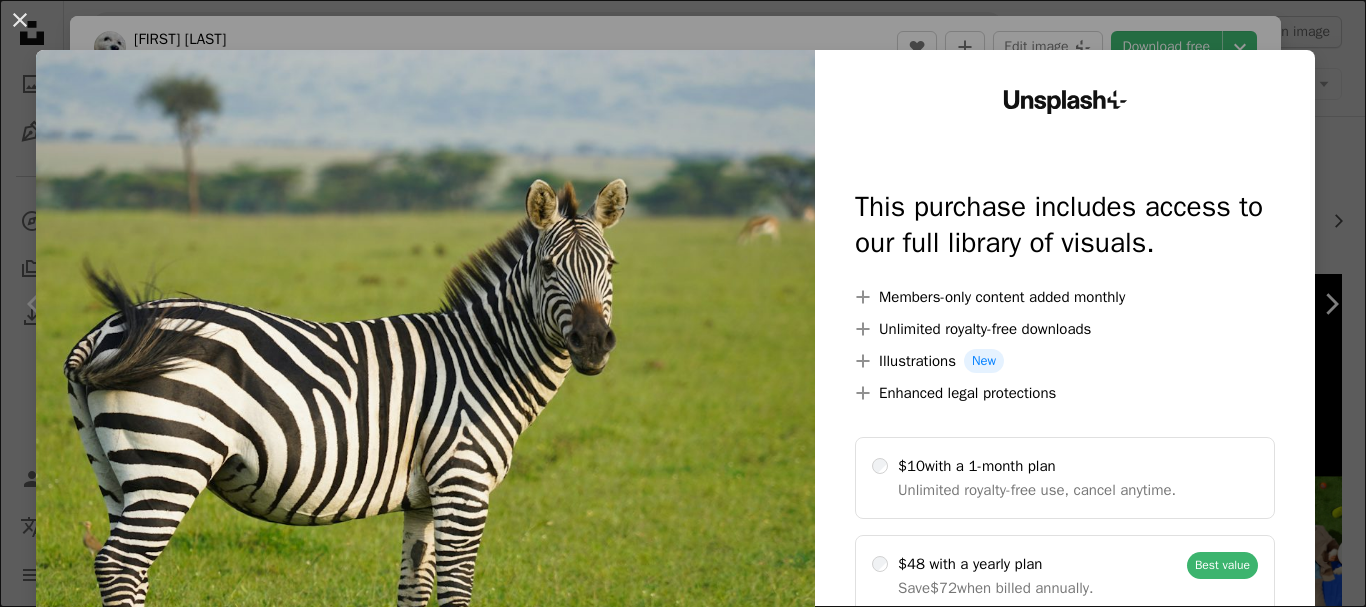 click at bounding box center (425, 407) 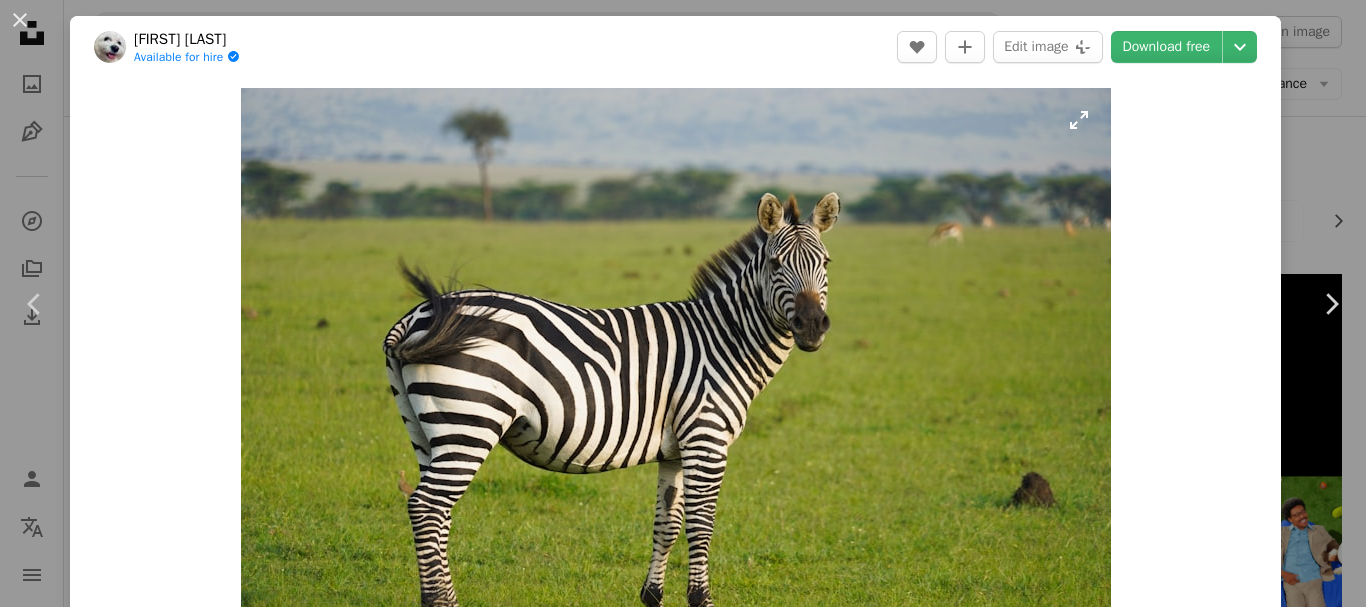 click at bounding box center [676, 378] 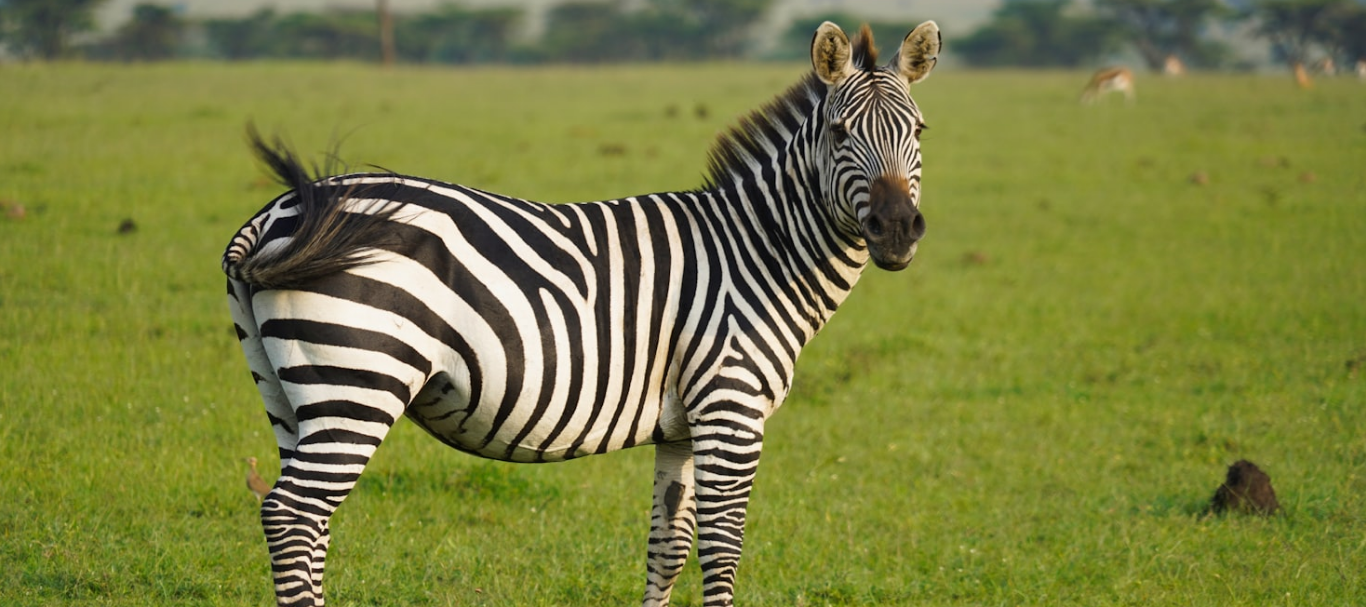 type 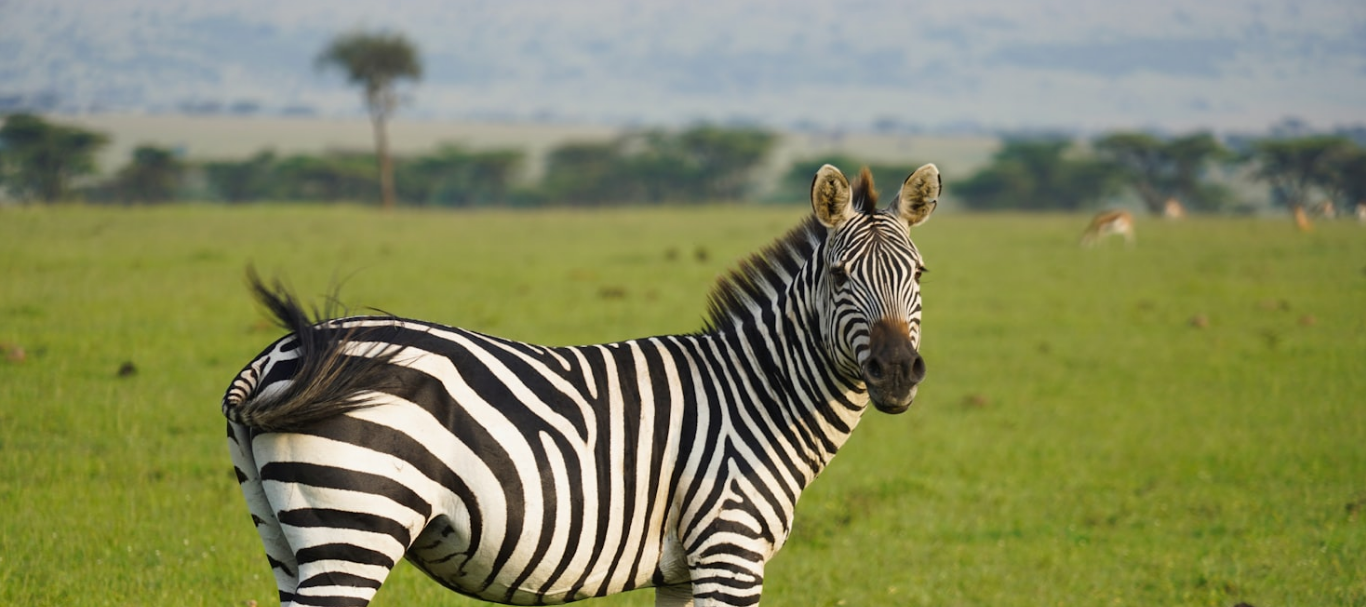 scroll, scrollTop: 40, scrollLeft: 0, axis: vertical 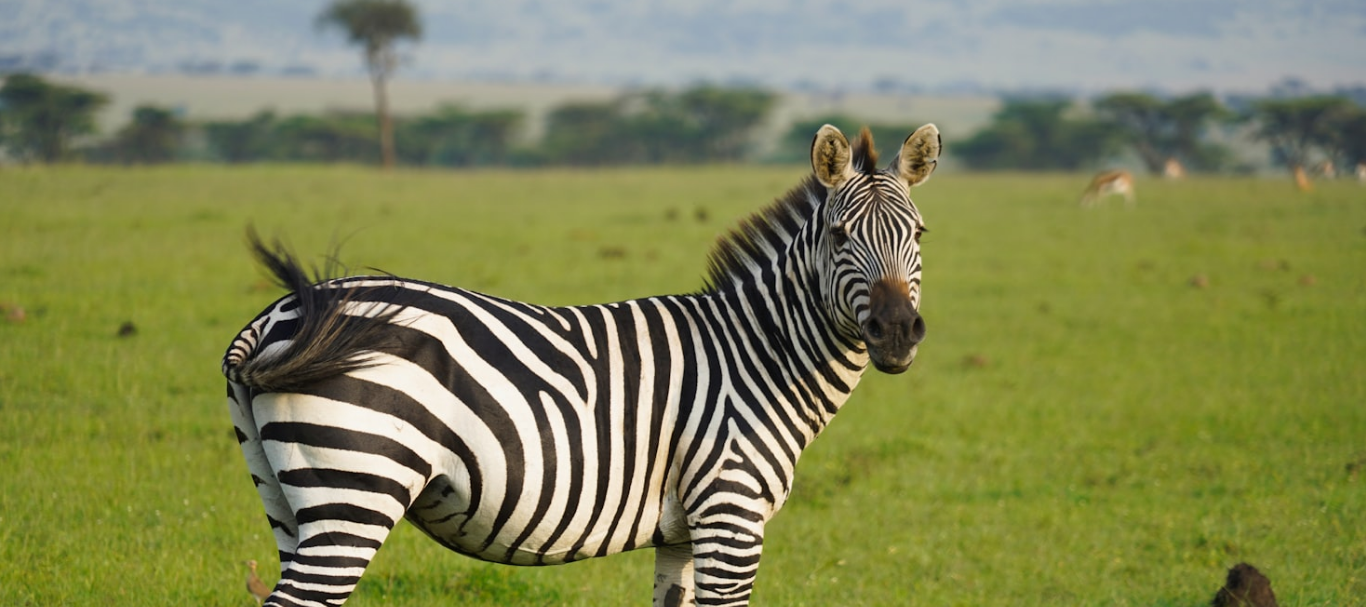 click at bounding box center (683, 415) 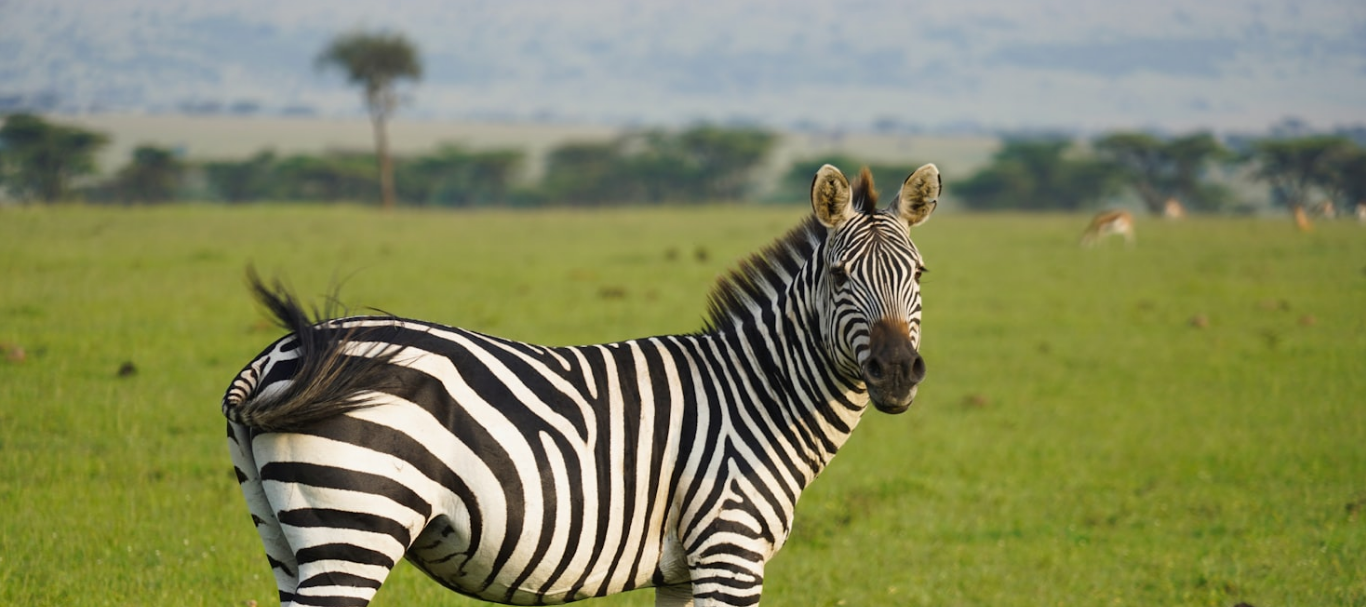 scroll, scrollTop: 61, scrollLeft: 0, axis: vertical 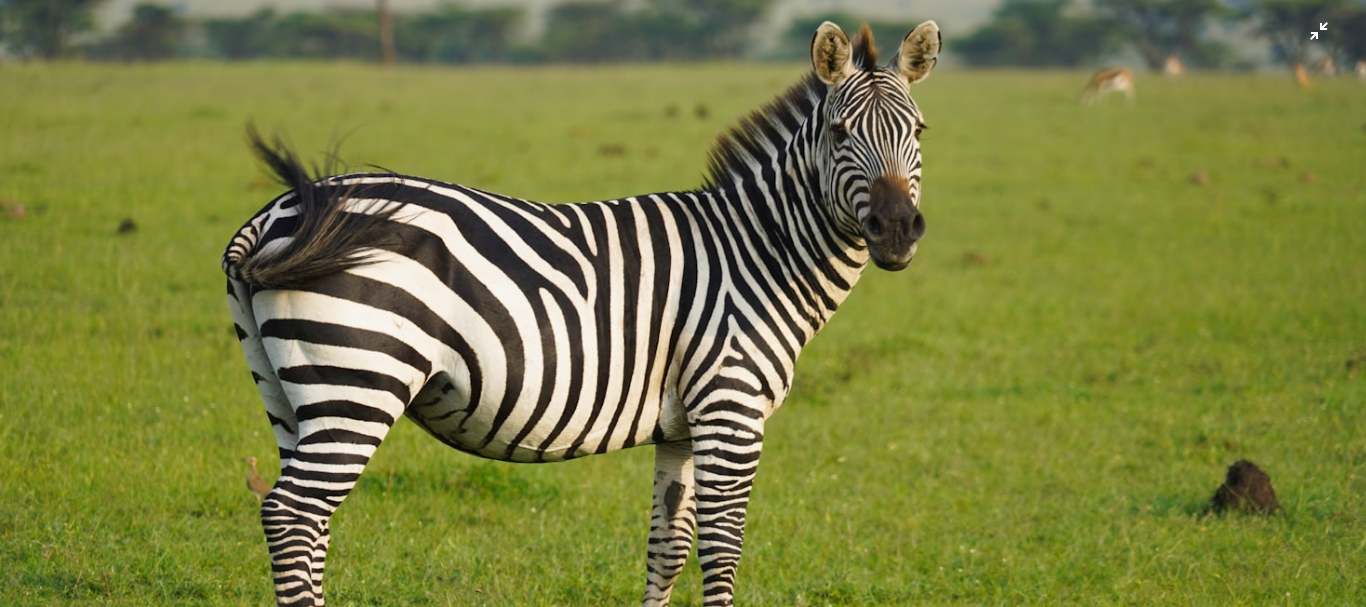 click at bounding box center (683, 312) 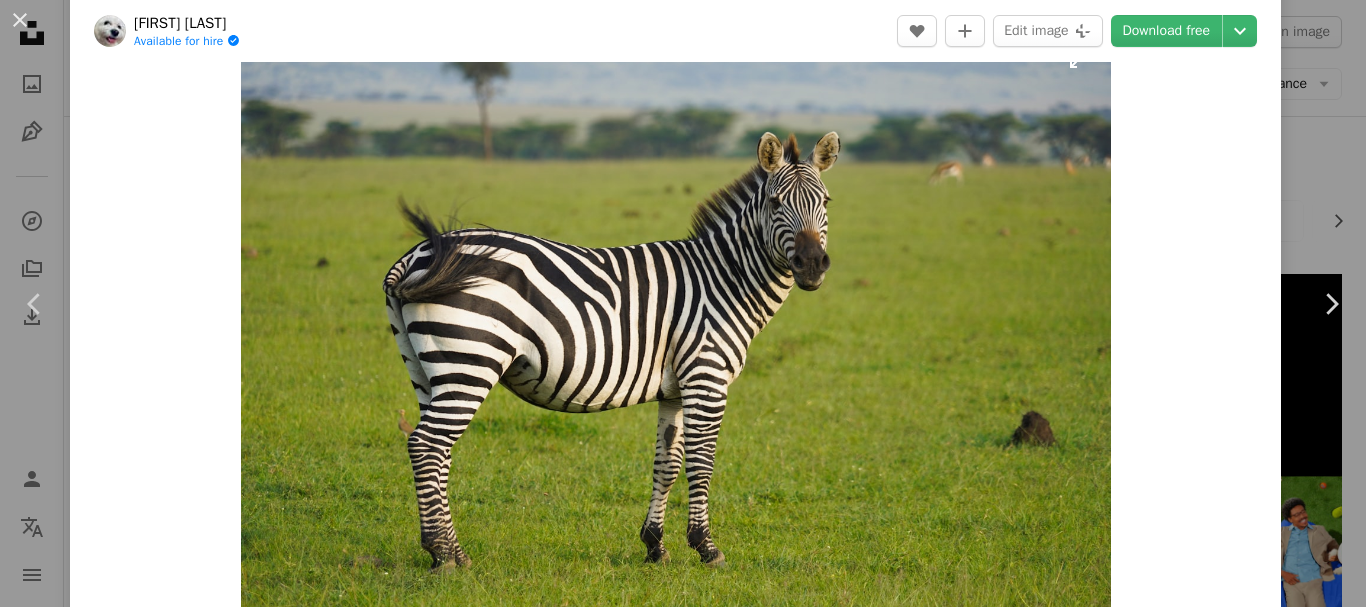 type 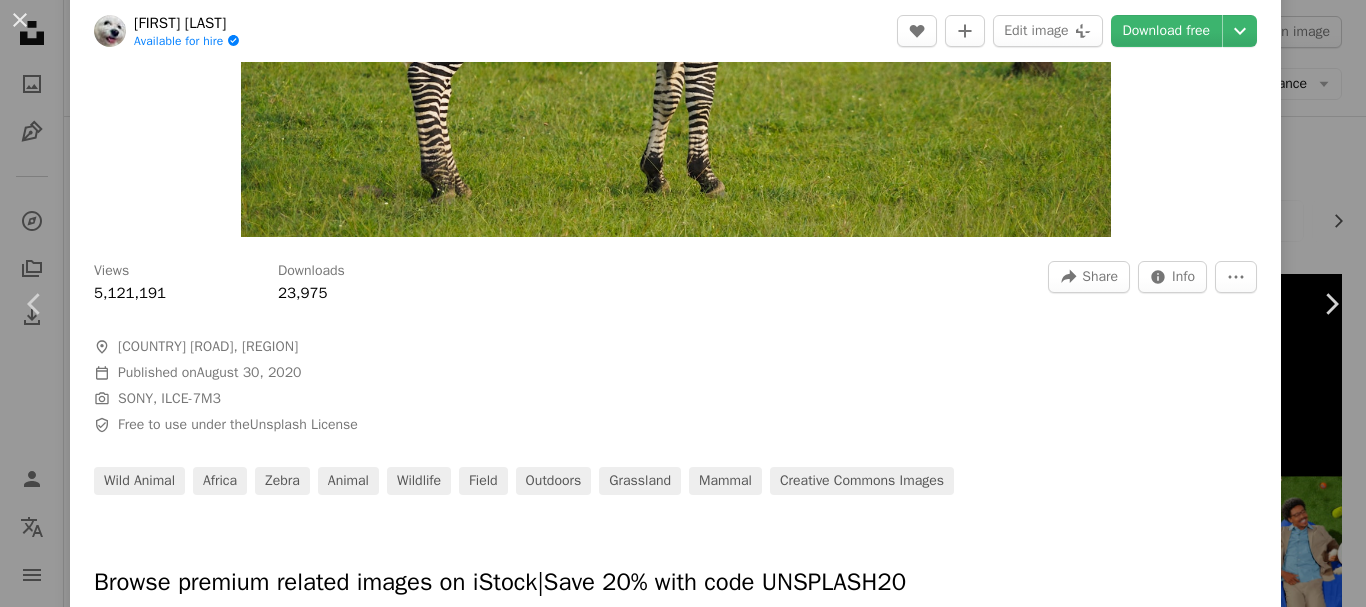 scroll, scrollTop: 381, scrollLeft: 0, axis: vertical 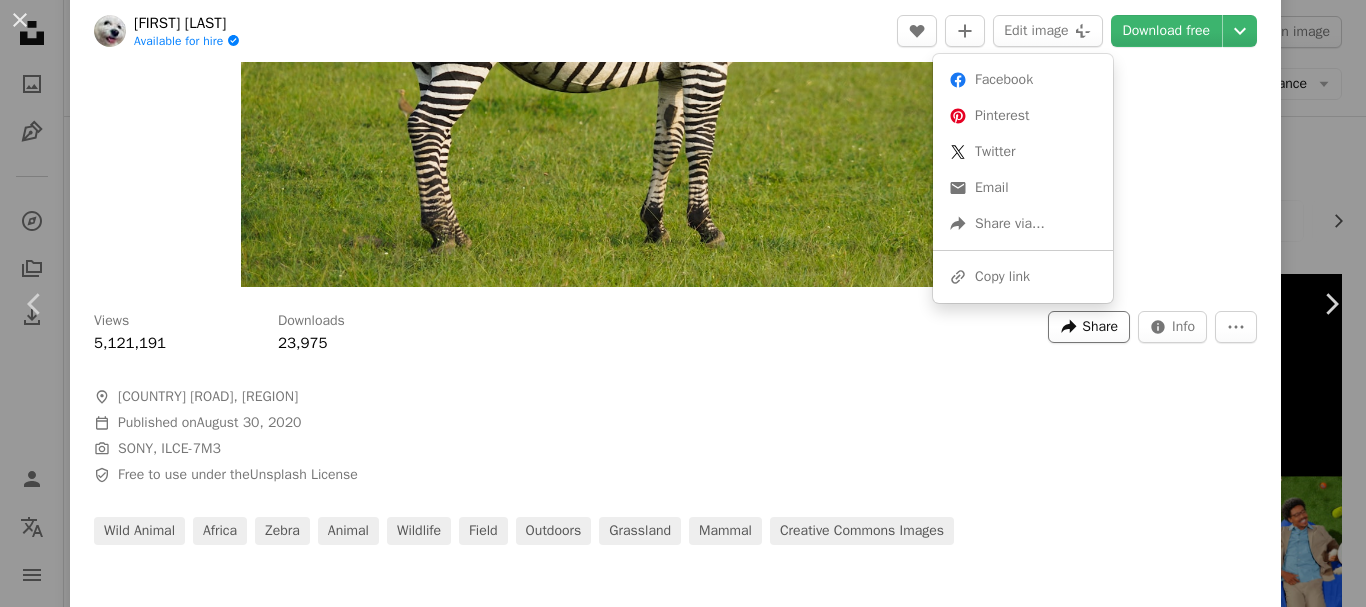 click 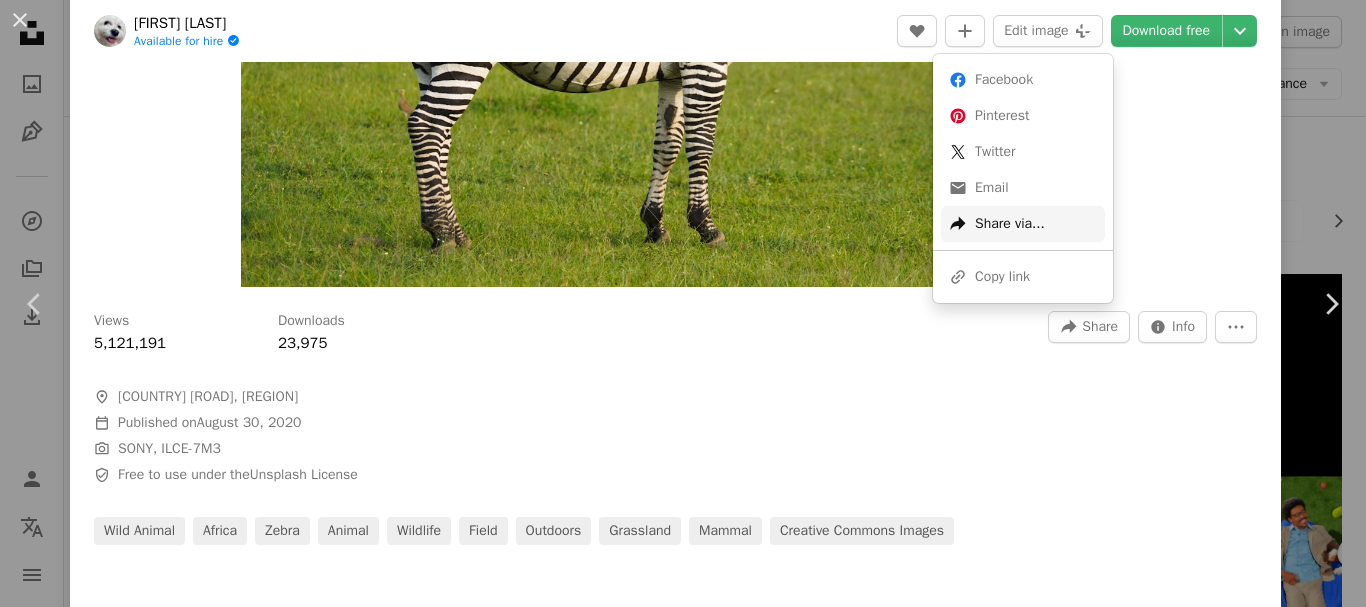 click on "A forward-right arrow Share via..." at bounding box center (1023, 224) 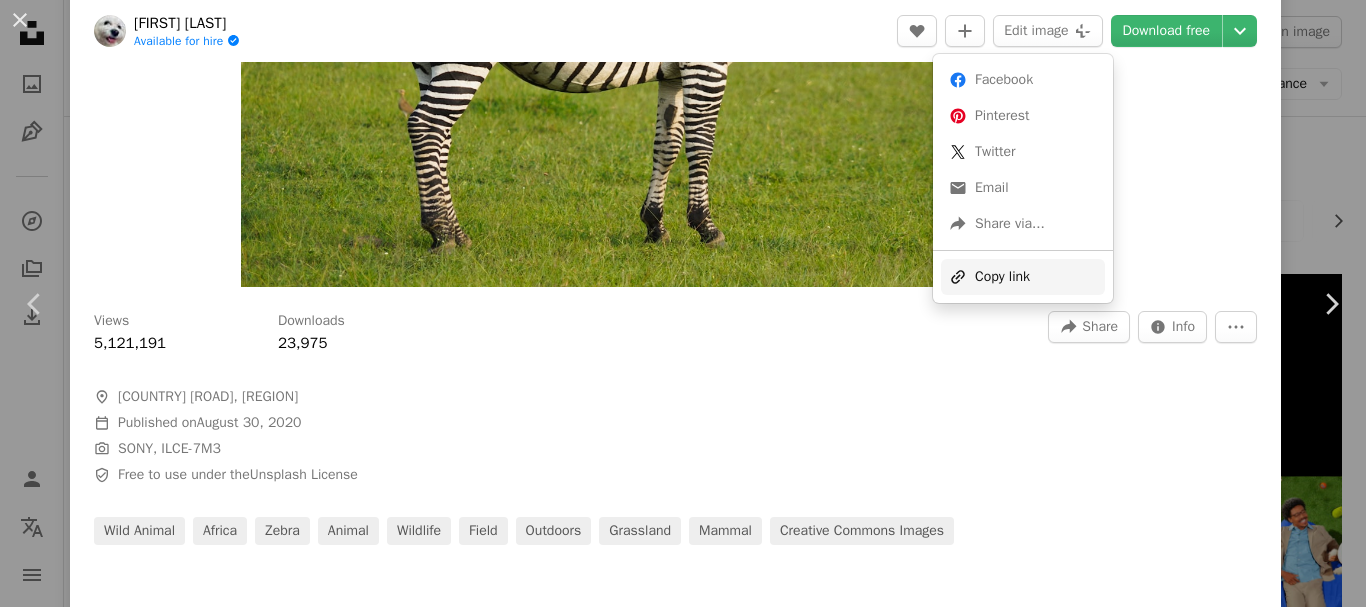 click on "A URL sharing icon (chains) Copy link" at bounding box center [1023, 277] 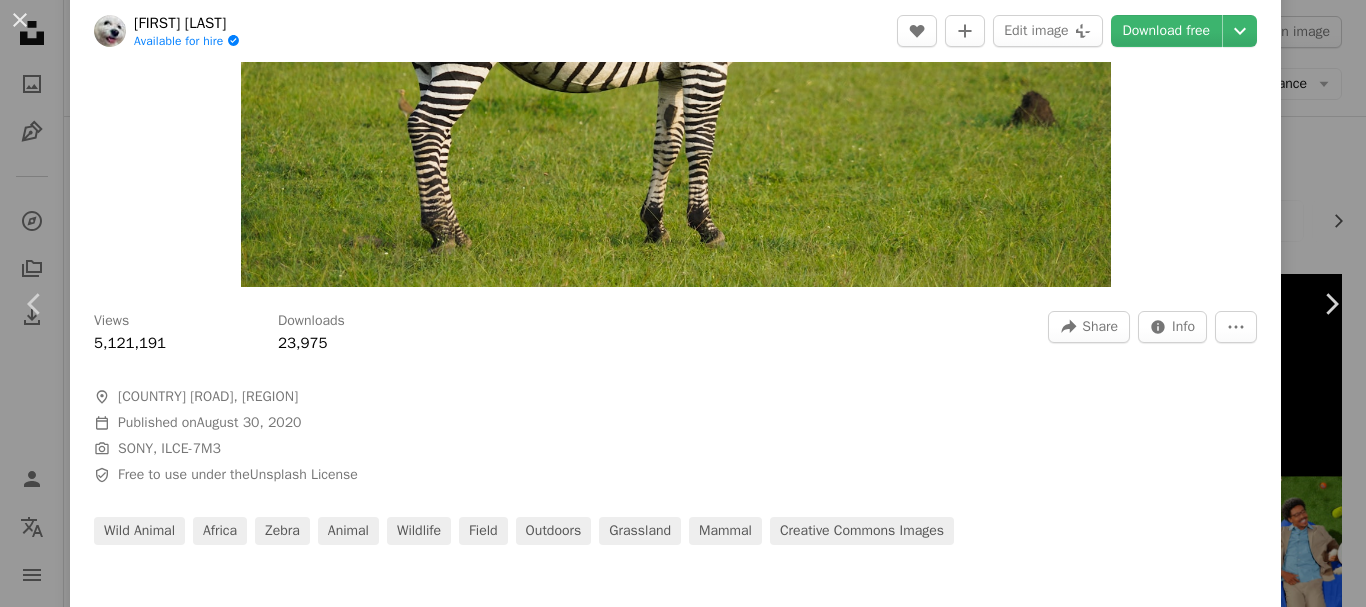 click at bounding box center [676, -3] 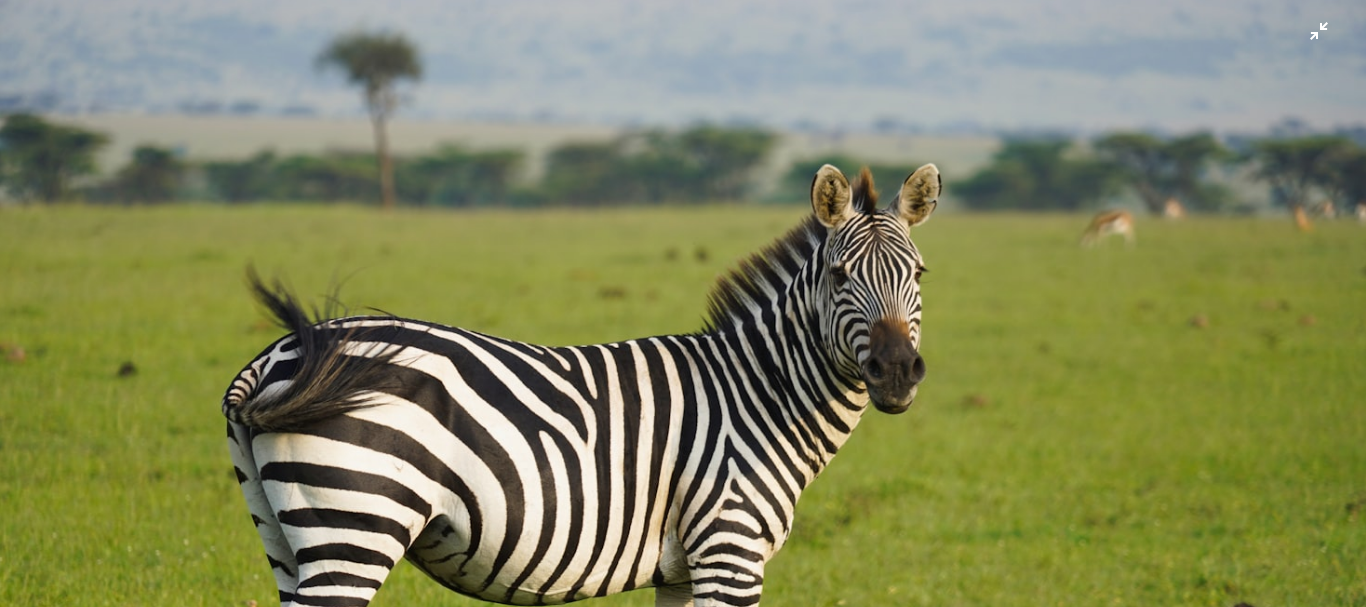 scroll, scrollTop: 143, scrollLeft: 0, axis: vertical 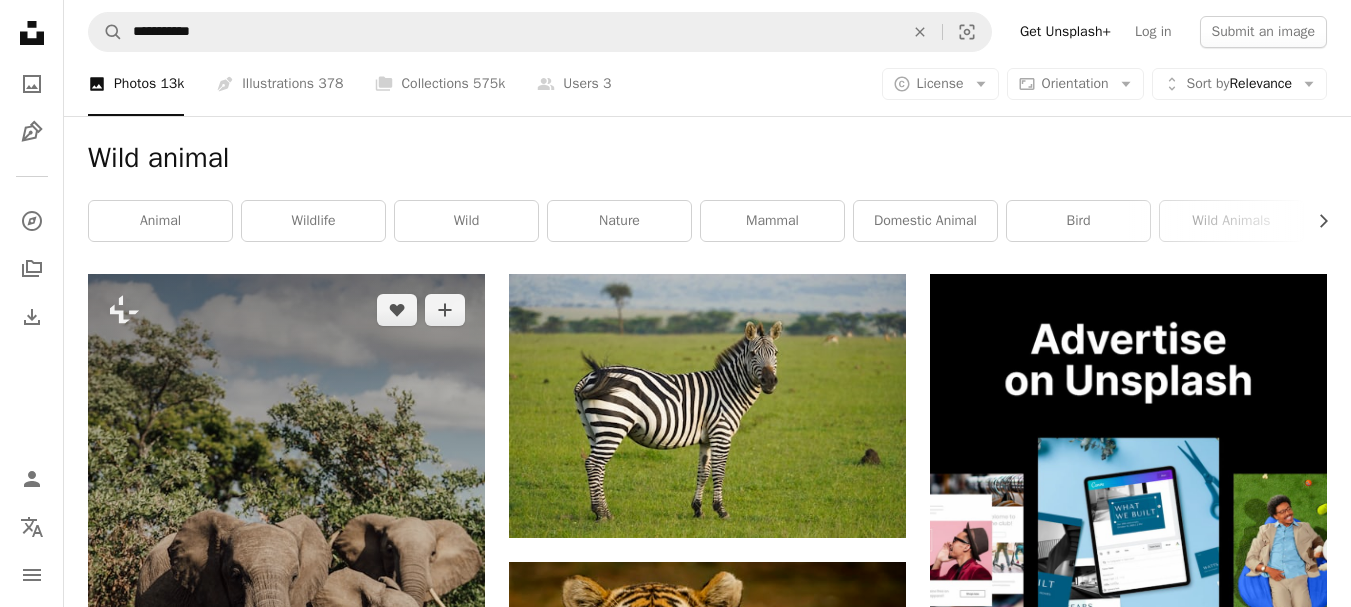 click at bounding box center [286, 572] 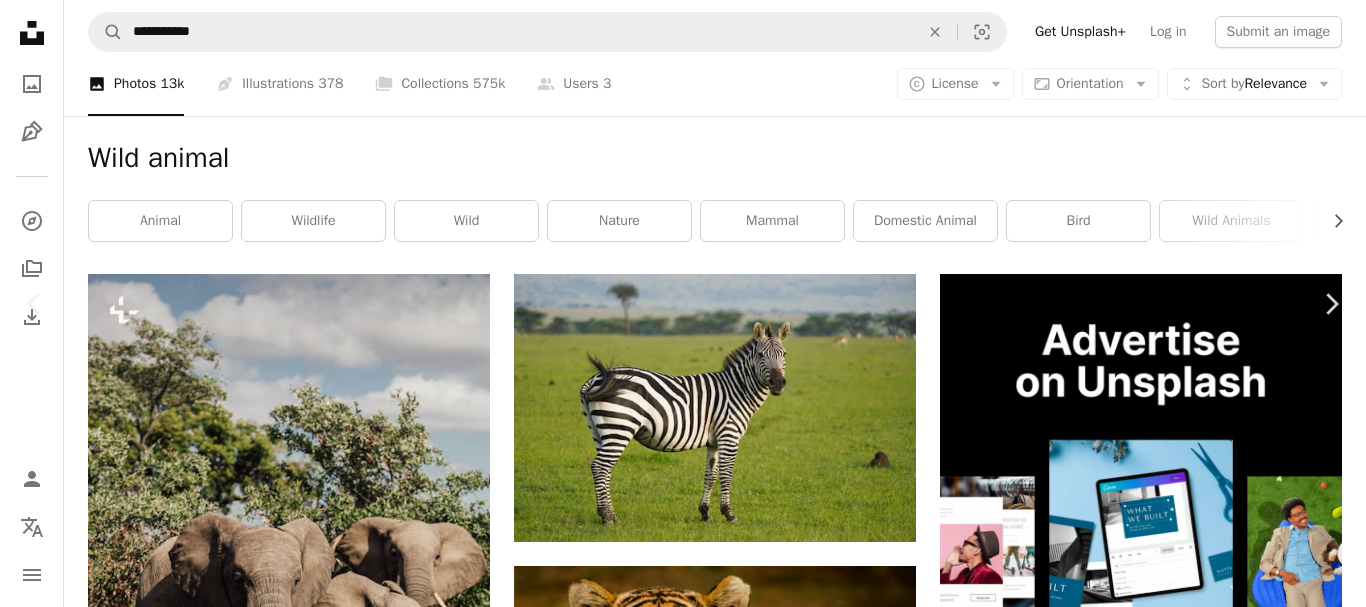 click on "A lock   Purchase" at bounding box center [1207, 4913] 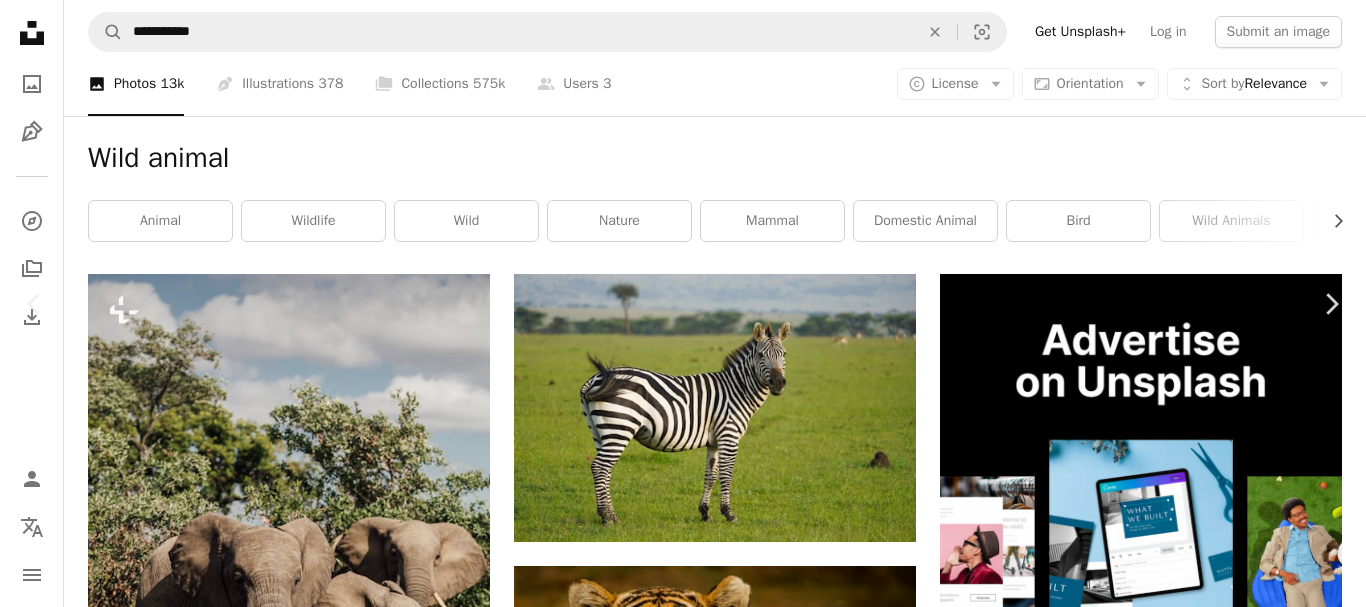 click on "An X shape Unsplash+ This purchase includes access to our full library of visuals. A plus sign Members-only content added monthly A plus sign Unlimited royalty-free downloads A plus sign Illustrations  New A plus sign Enhanced legal protections $10  with a 1-month plan Unlimited royalty-free use, cancel anytime. $48   with a yearly plan Save  $72  when billed annually. Best value Continue with purchase Taxes where applicable. Renews automatically. Cancel anytime." at bounding box center (683, 5169) 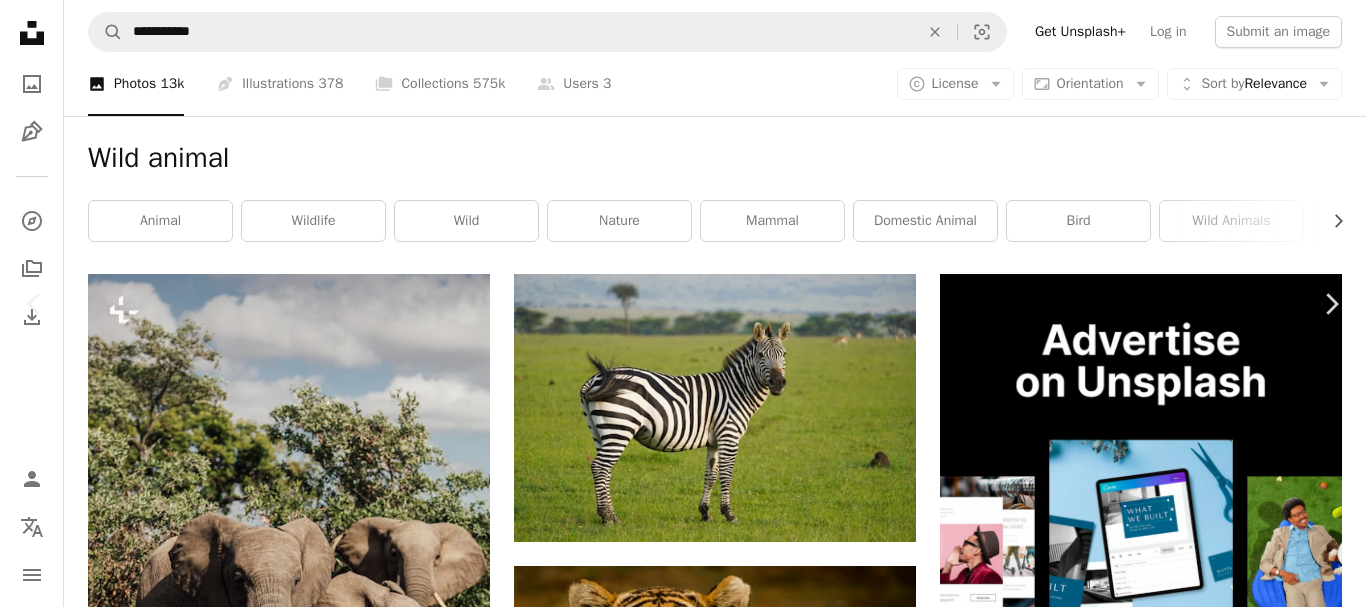 type on "**********" 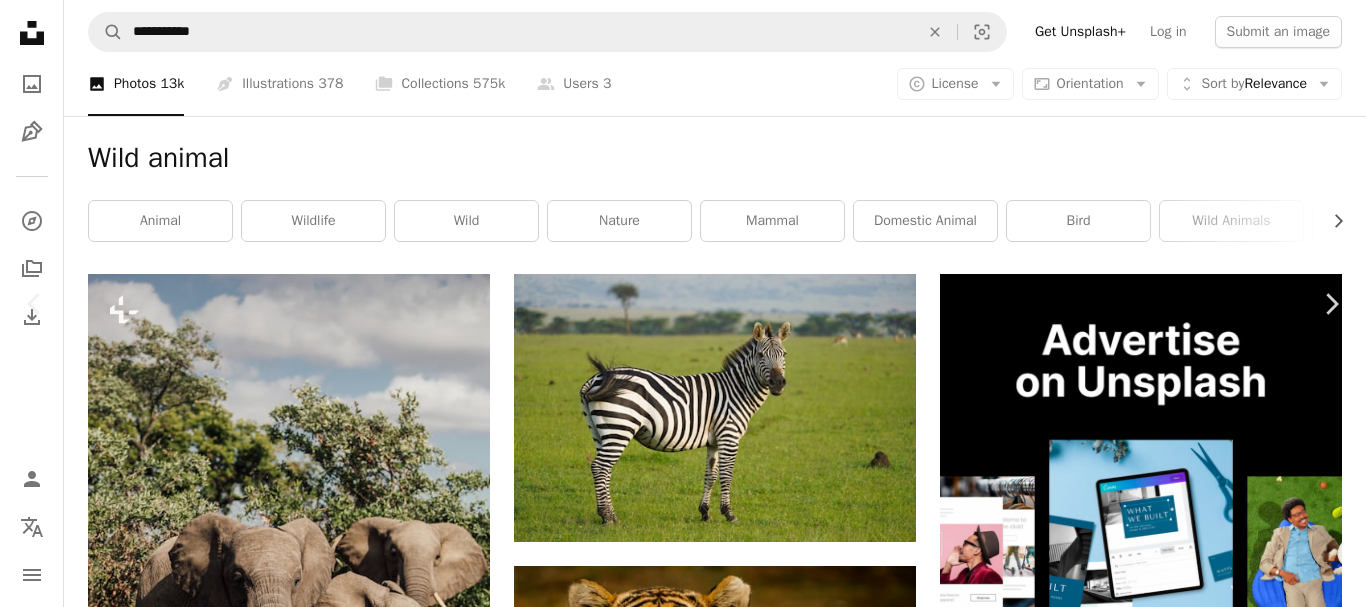 scroll, scrollTop: 0, scrollLeft: 84, axis: horizontal 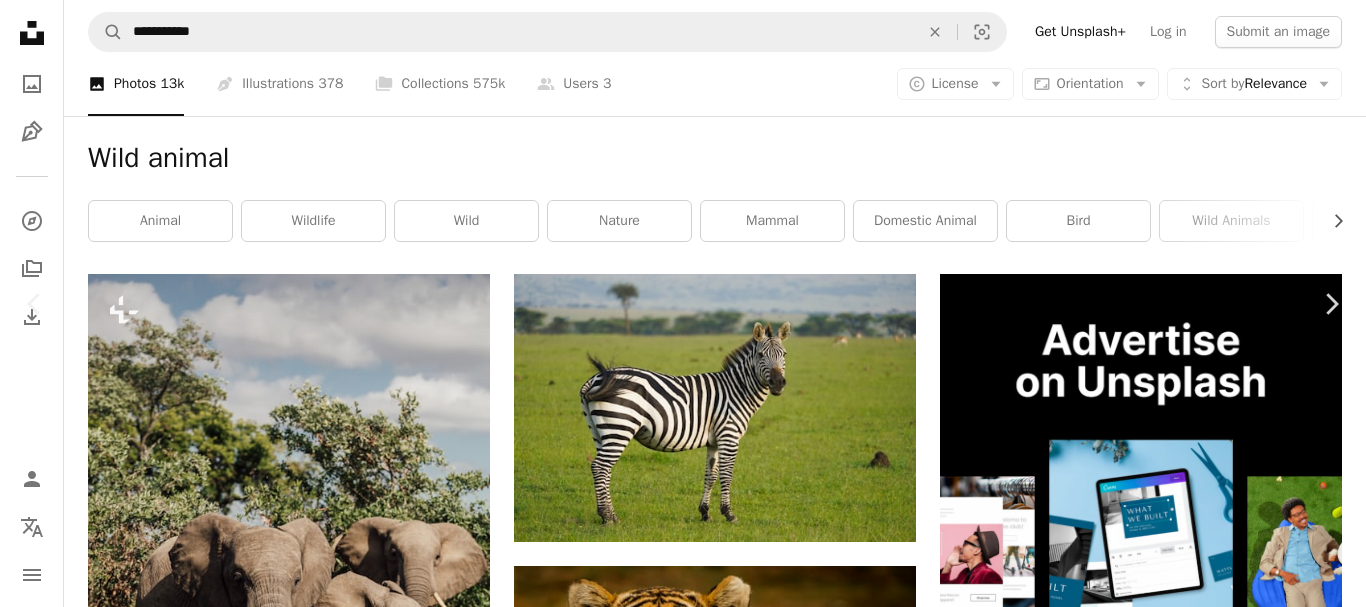 type on "**********" 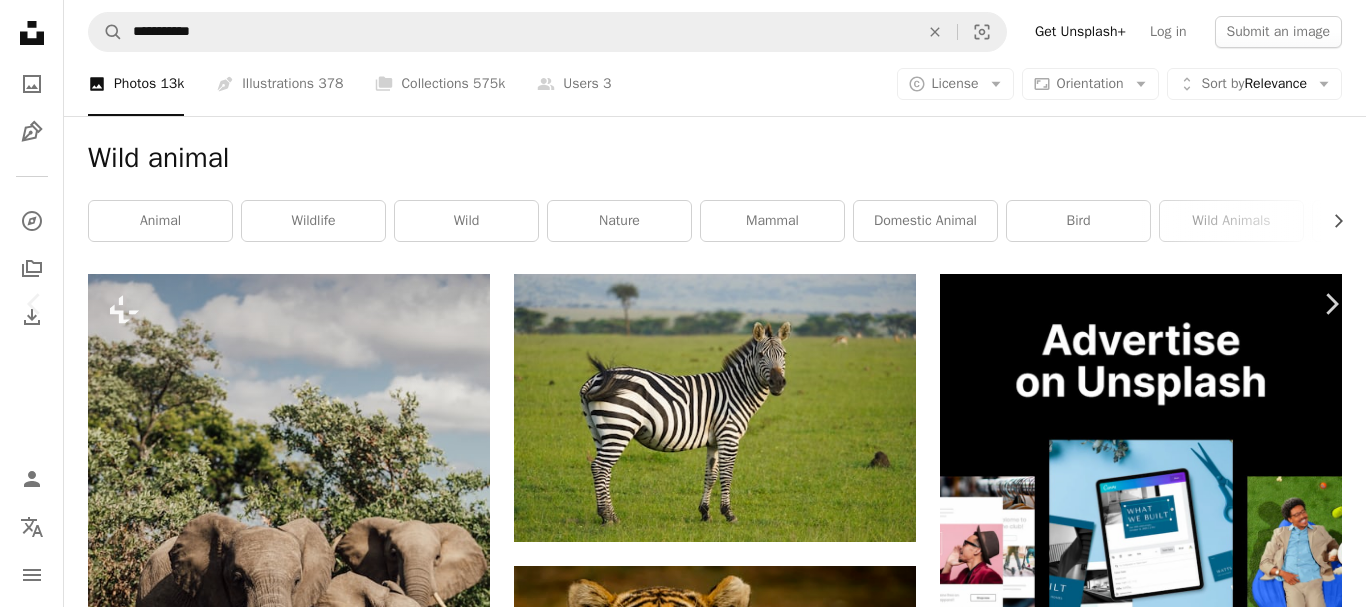 click on "**********" at bounding box center (683, 5169) 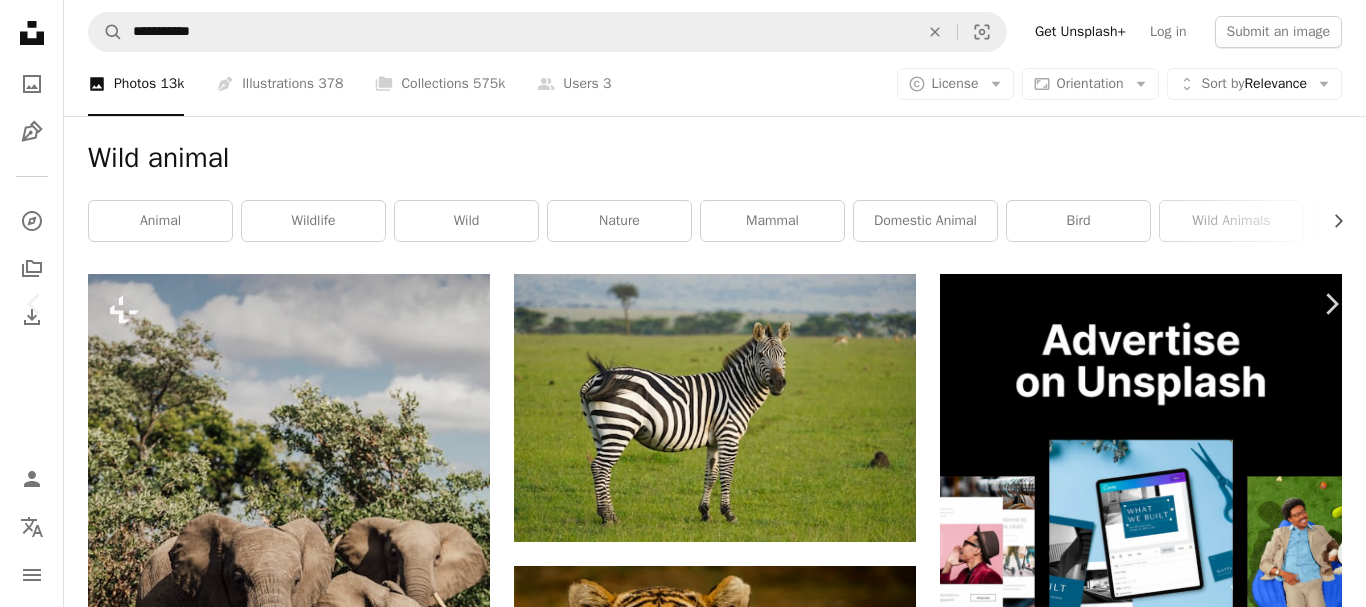 click on "Zoom in" at bounding box center (675, 5244) 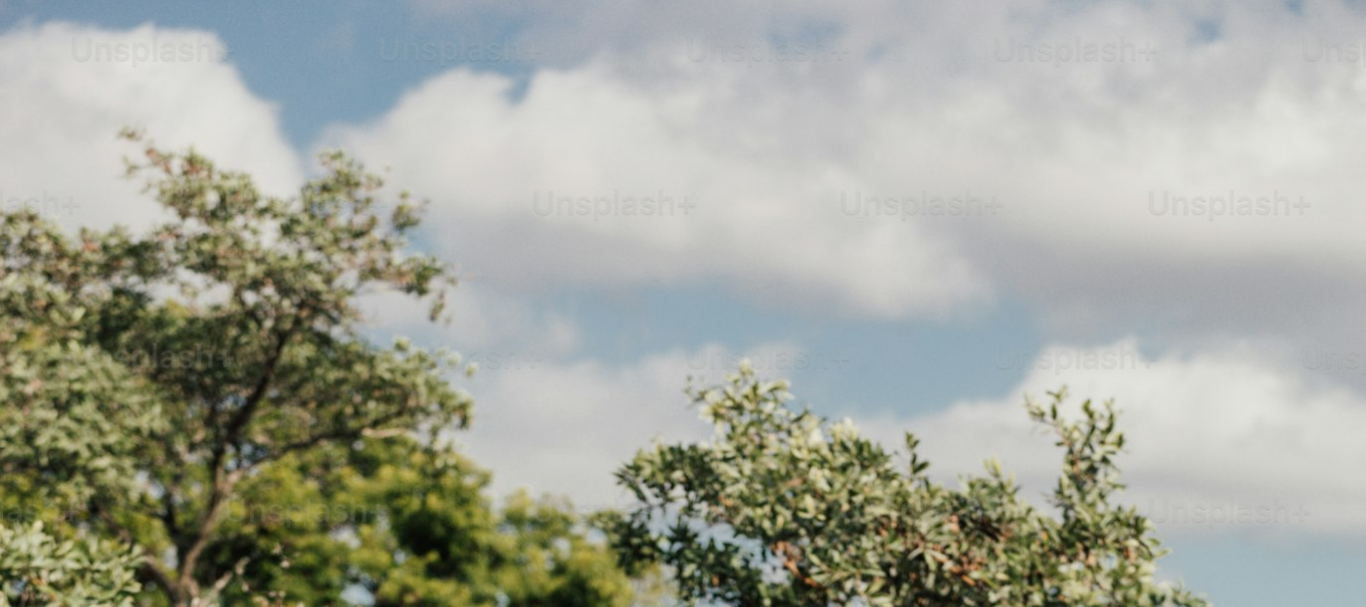 scroll, scrollTop: 701, scrollLeft: 0, axis: vertical 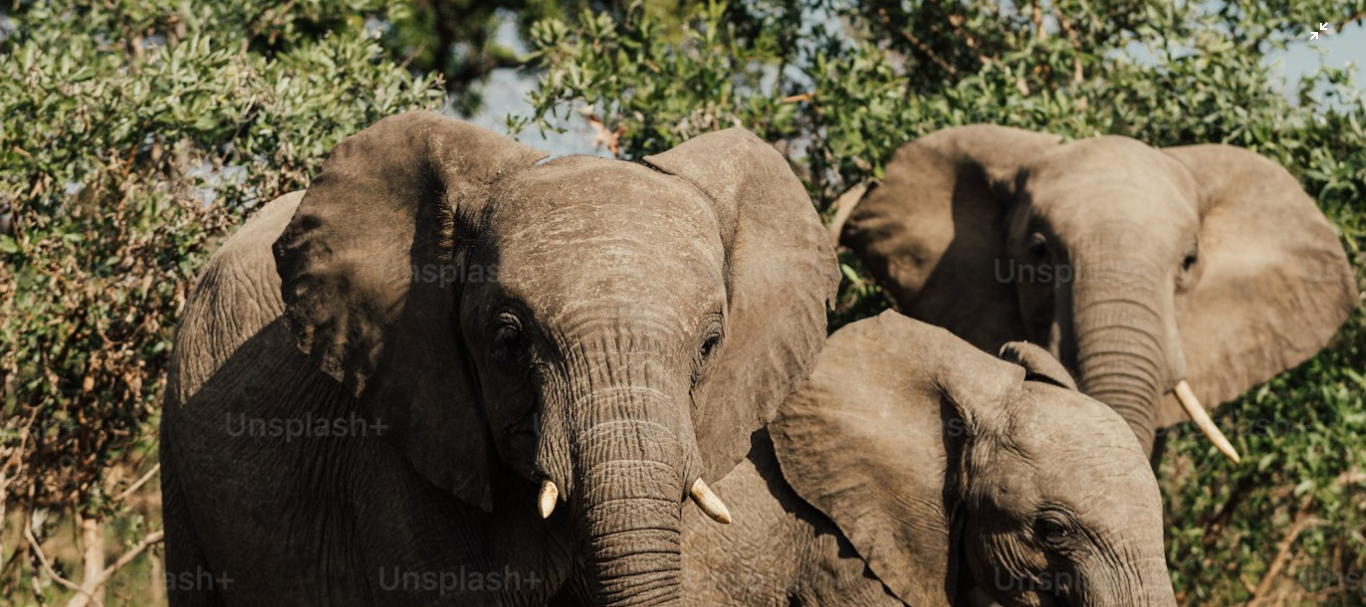 click at bounding box center (683, 324) 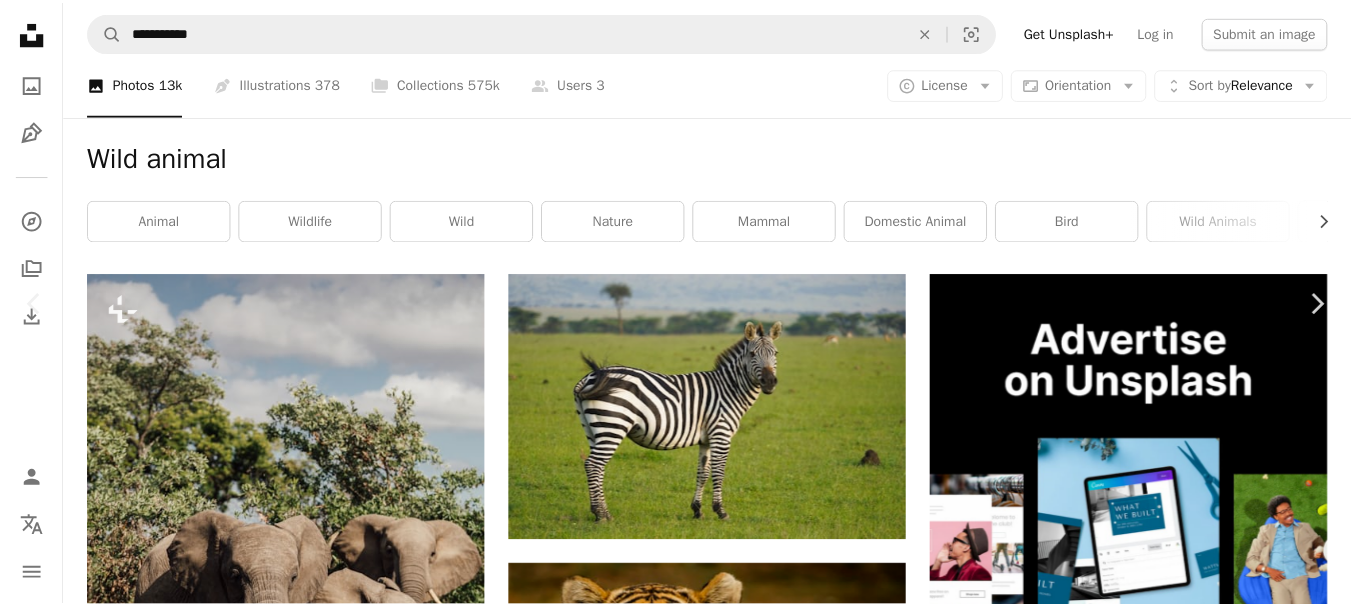 scroll, scrollTop: 62, scrollLeft: 0, axis: vertical 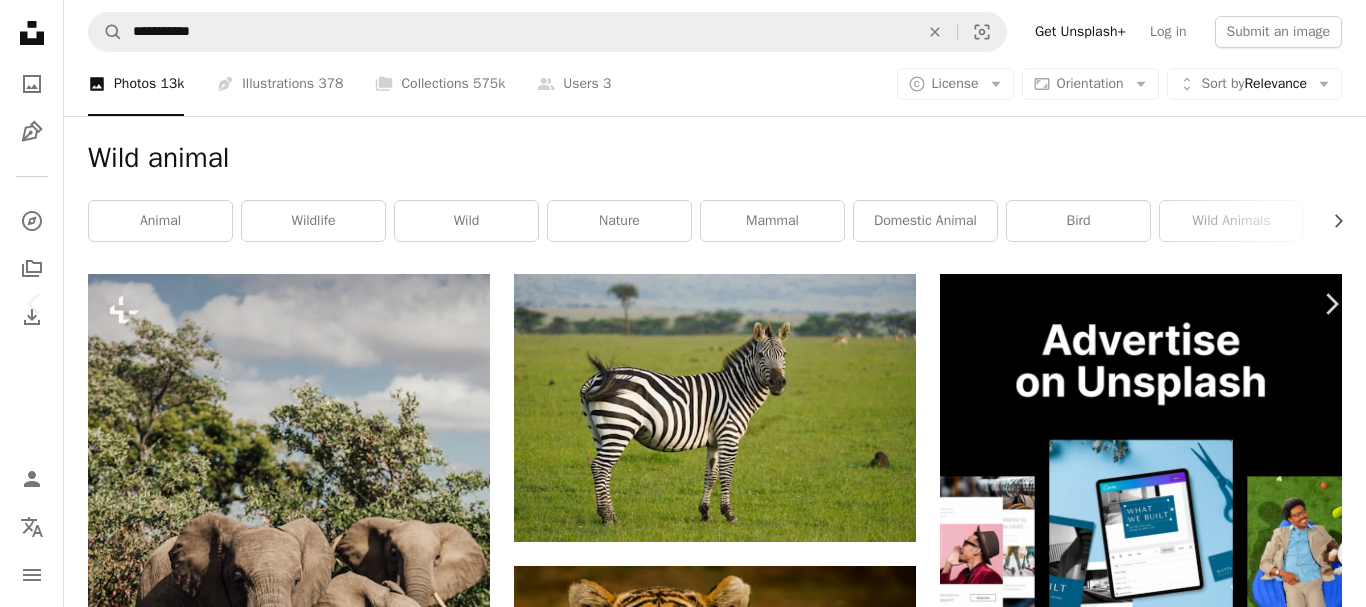 click on "Zoom in" at bounding box center [675, 5182] 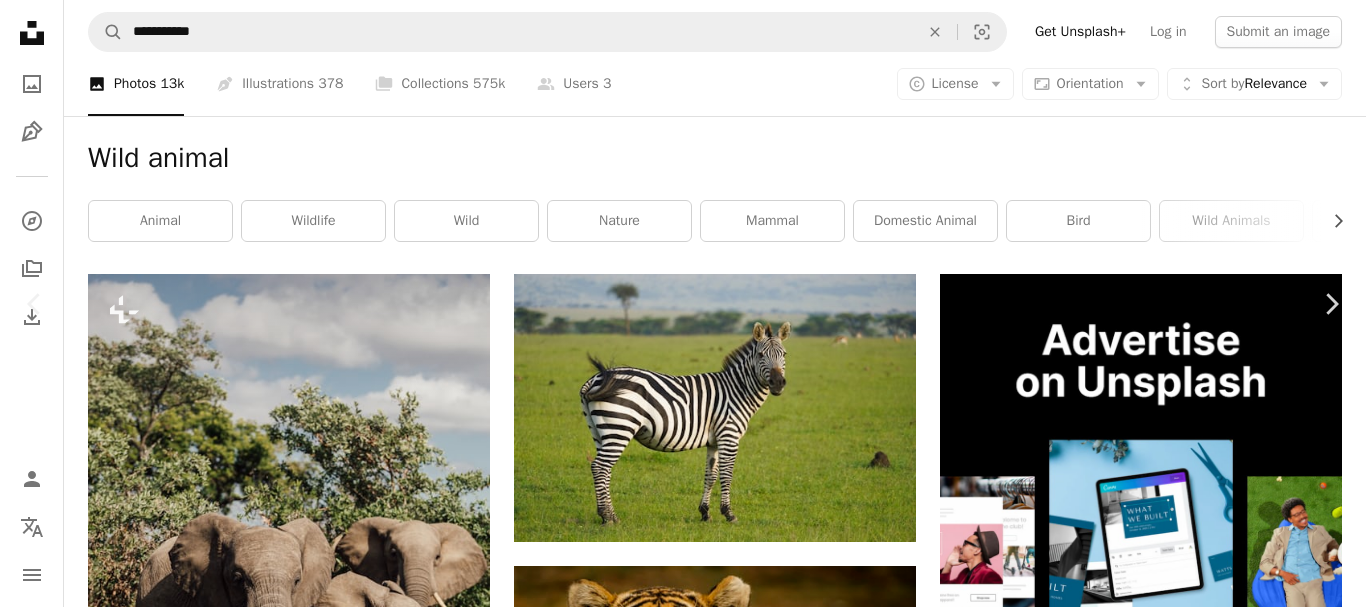 click on "Edit image   Plus sign for Unsplash+" at bounding box center (1093, 4897) 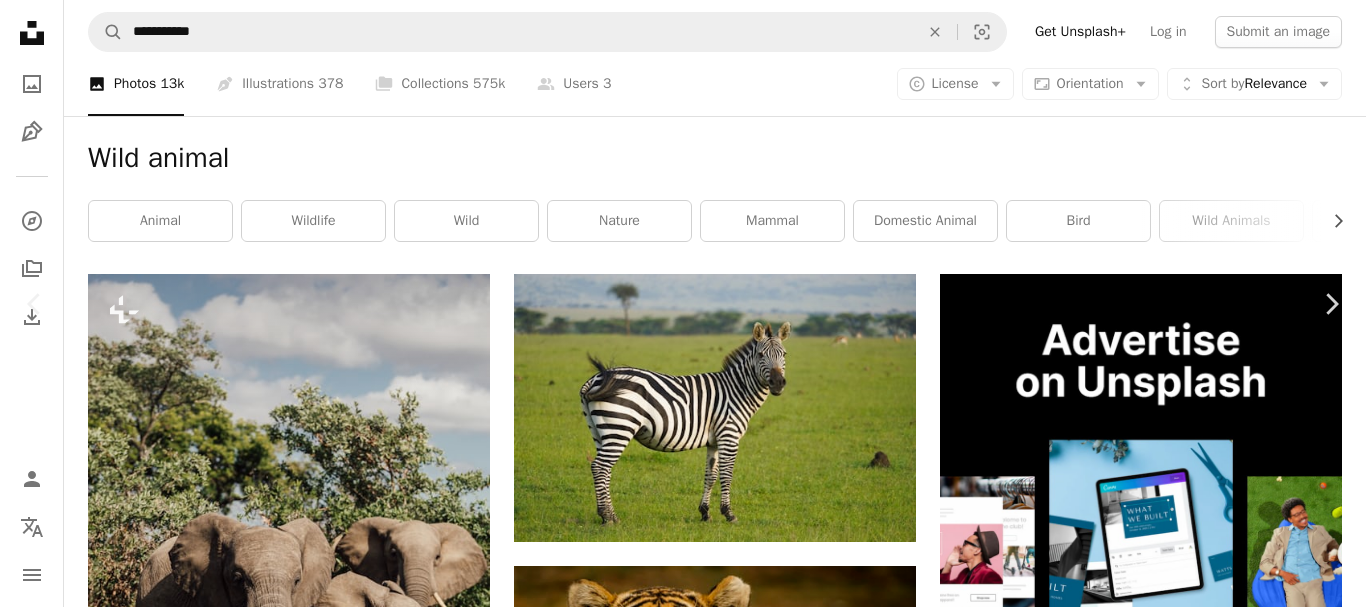 click on "An X shape" at bounding box center (20, 20) 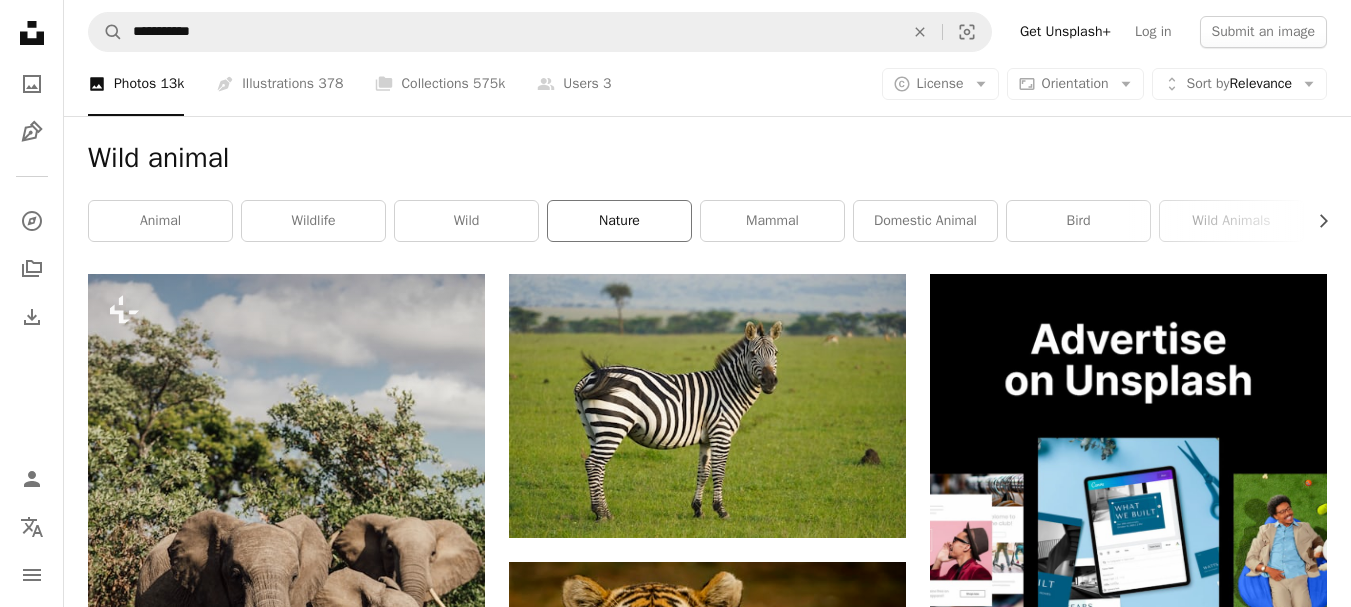 click on "nature" at bounding box center [619, 221] 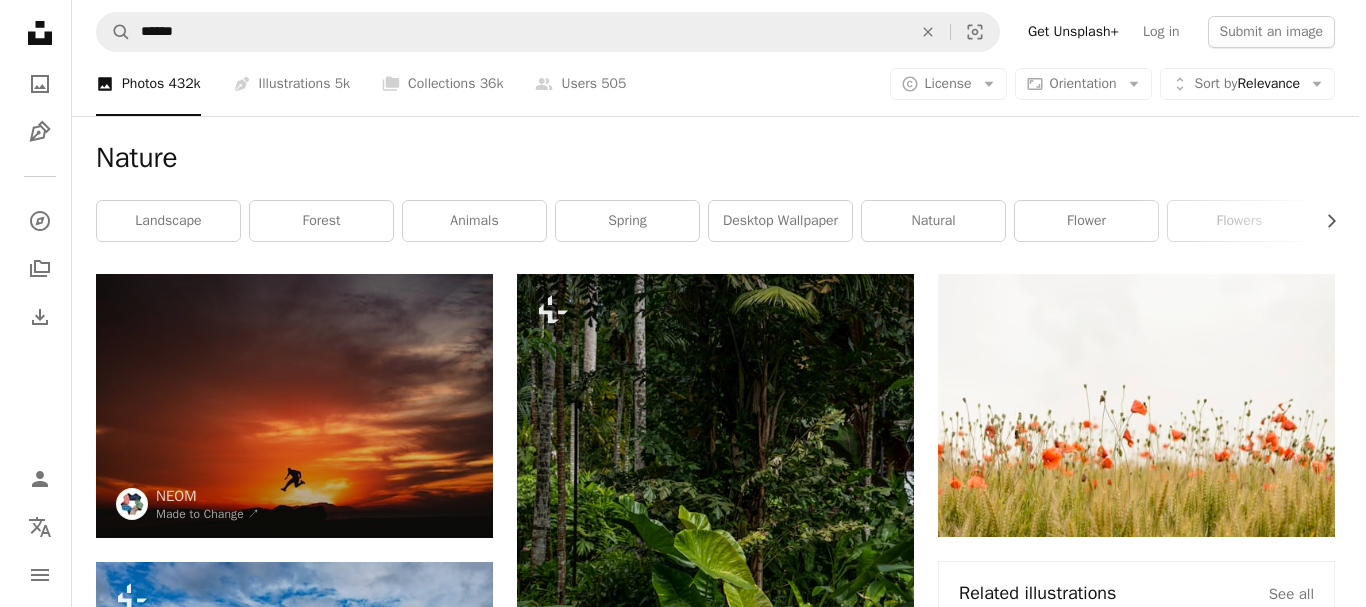 scroll, scrollTop: 531, scrollLeft: 0, axis: vertical 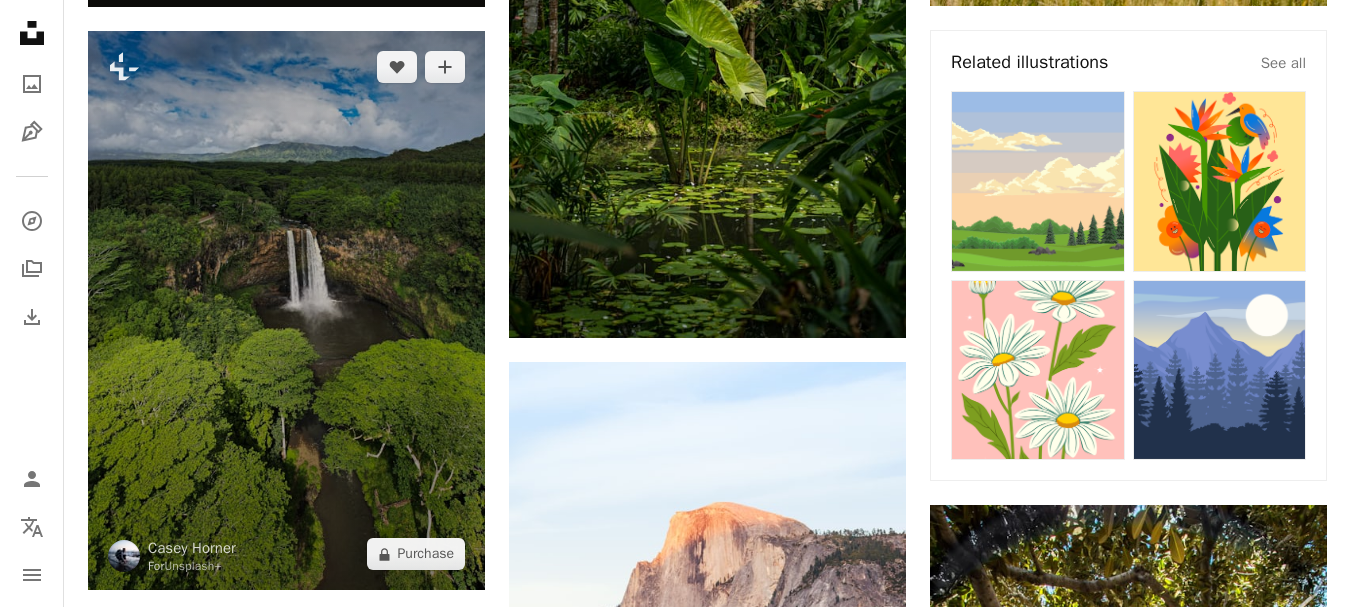 click at bounding box center [286, 310] 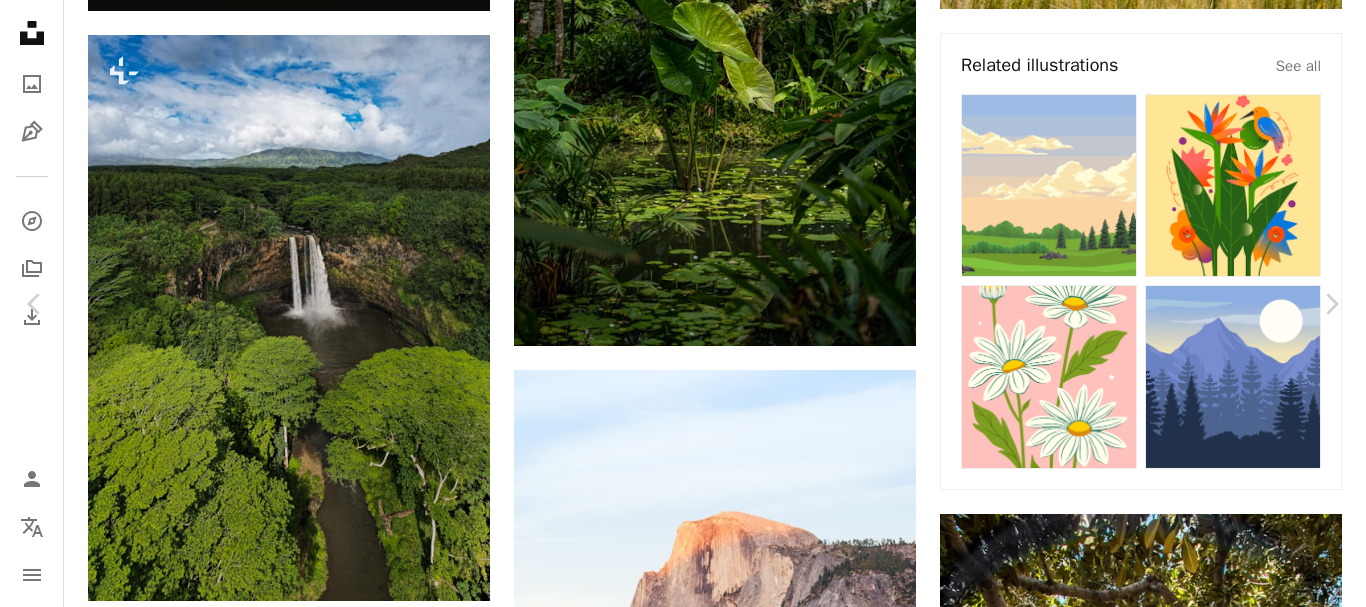click on "Zoom in" at bounding box center (675, 3968) 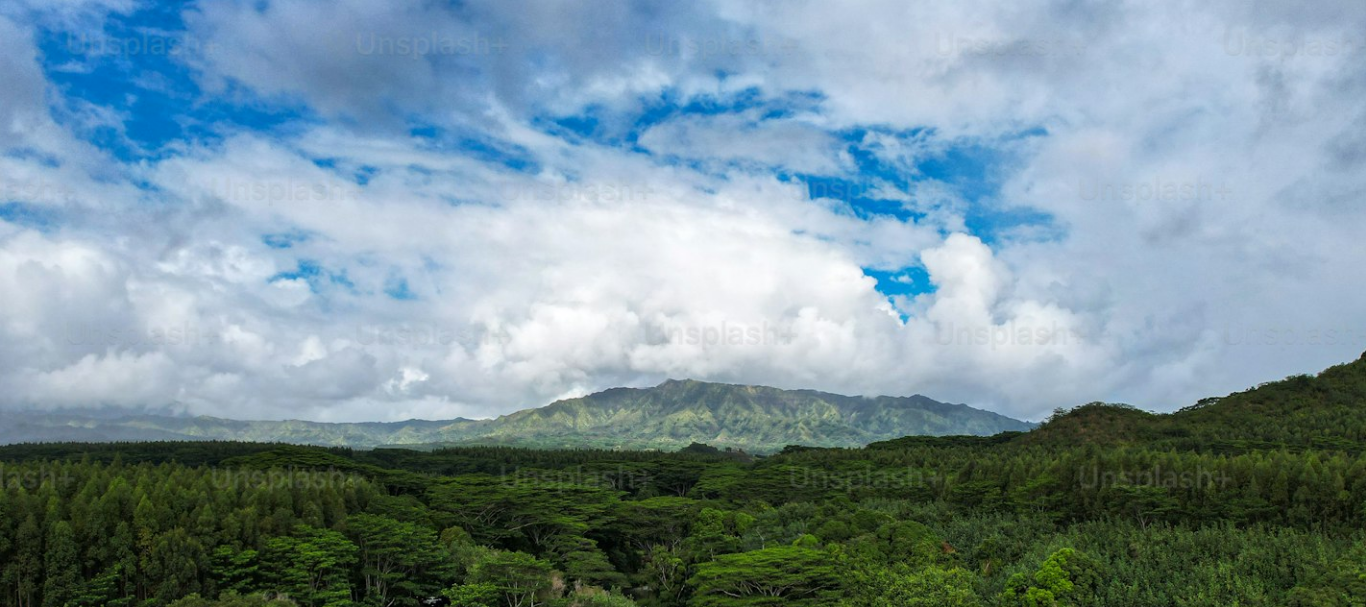 scroll, scrollTop: 639, scrollLeft: 0, axis: vertical 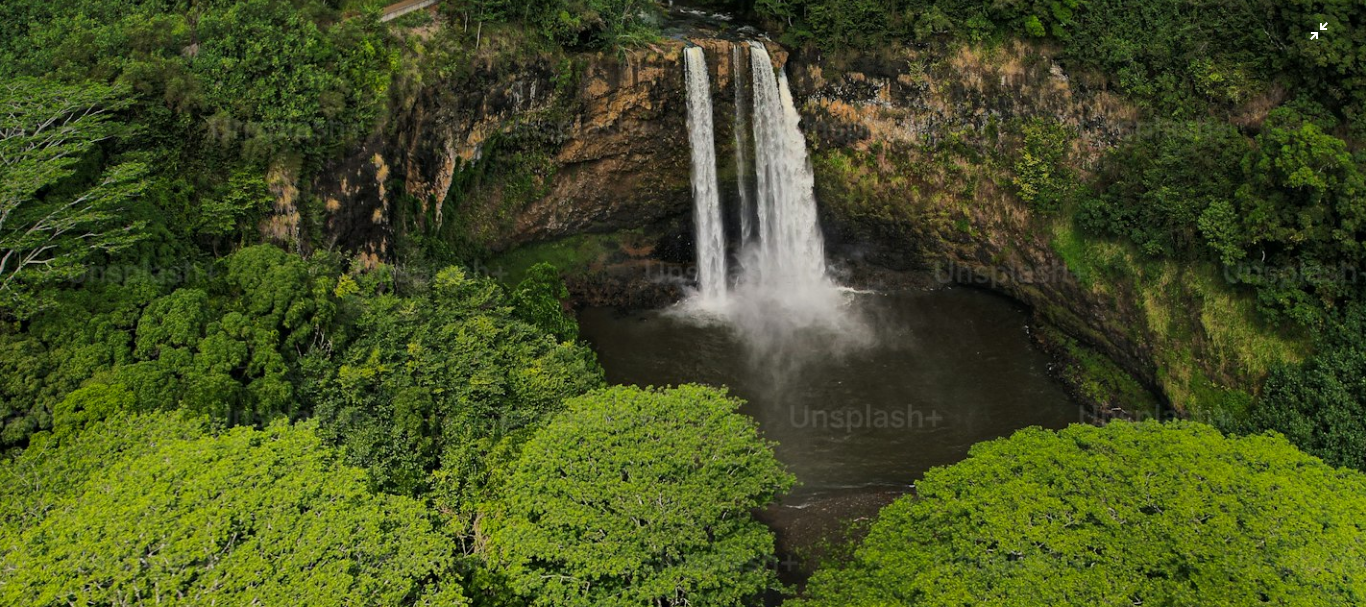click at bounding box center [683, 323] 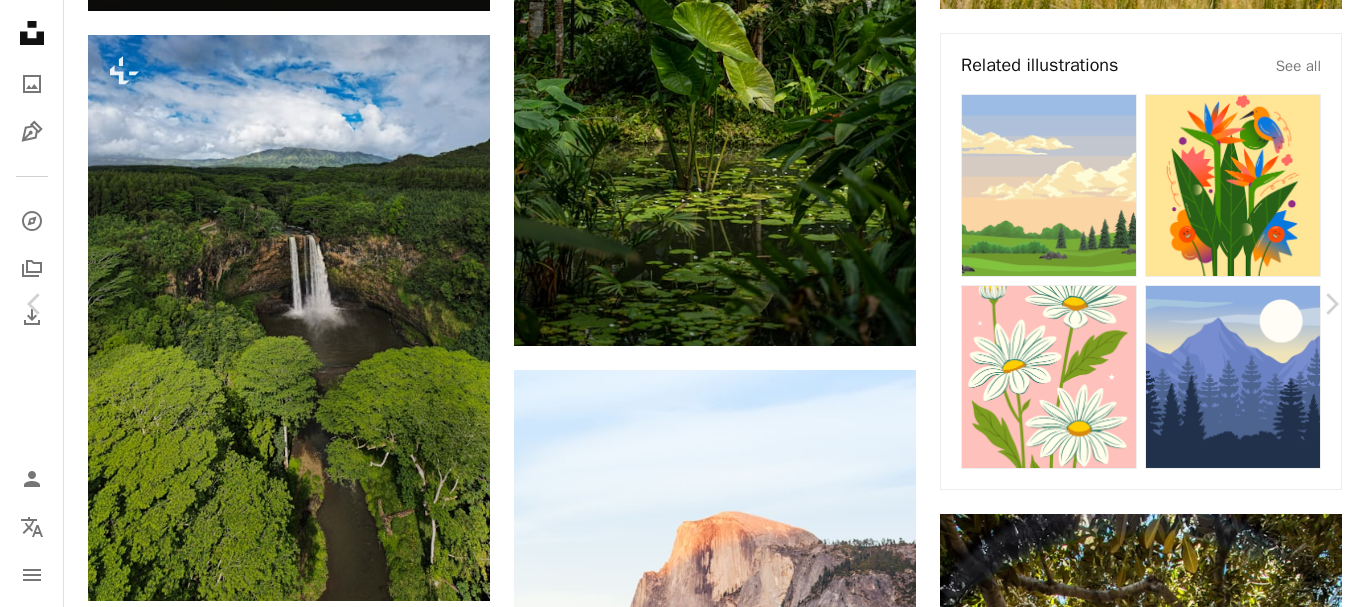 scroll, scrollTop: 61, scrollLeft: 0, axis: vertical 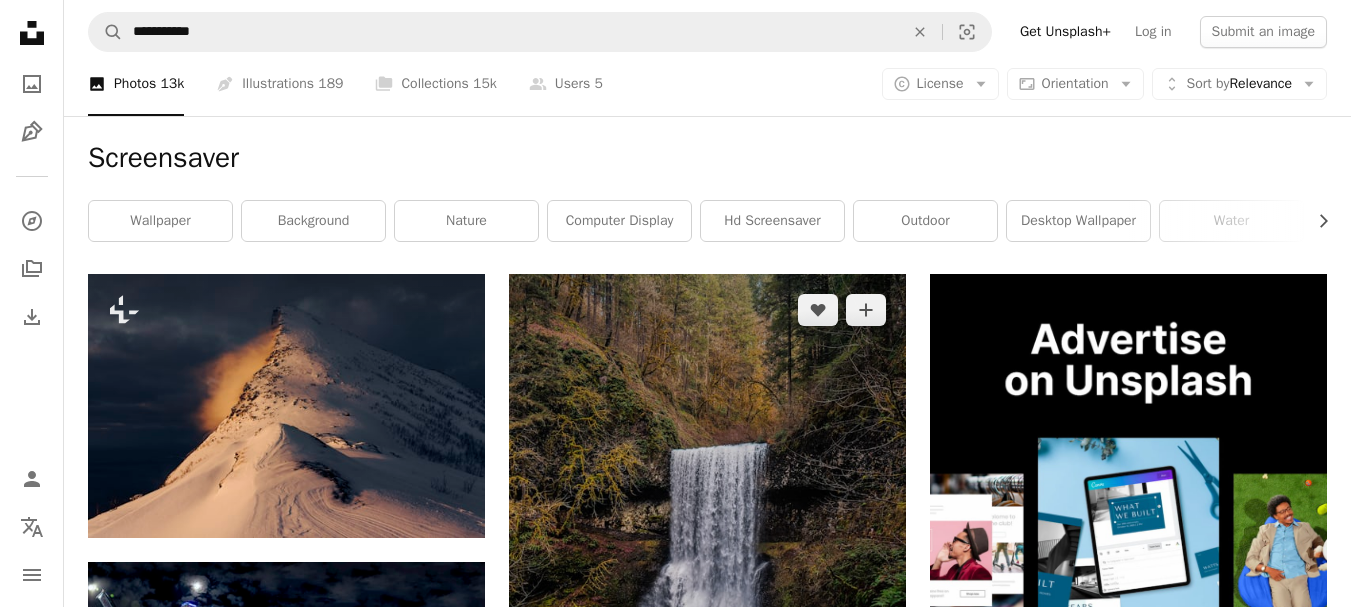 click at bounding box center (707, 539) 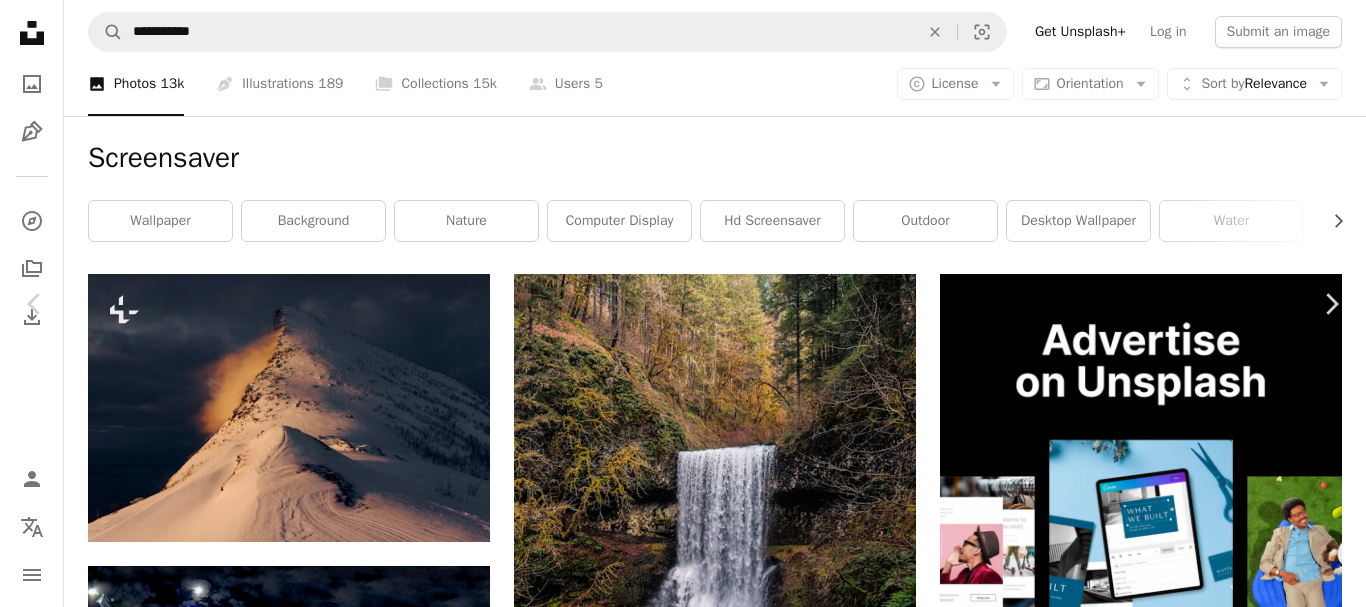 click on "Download free" at bounding box center [1167, 4137] 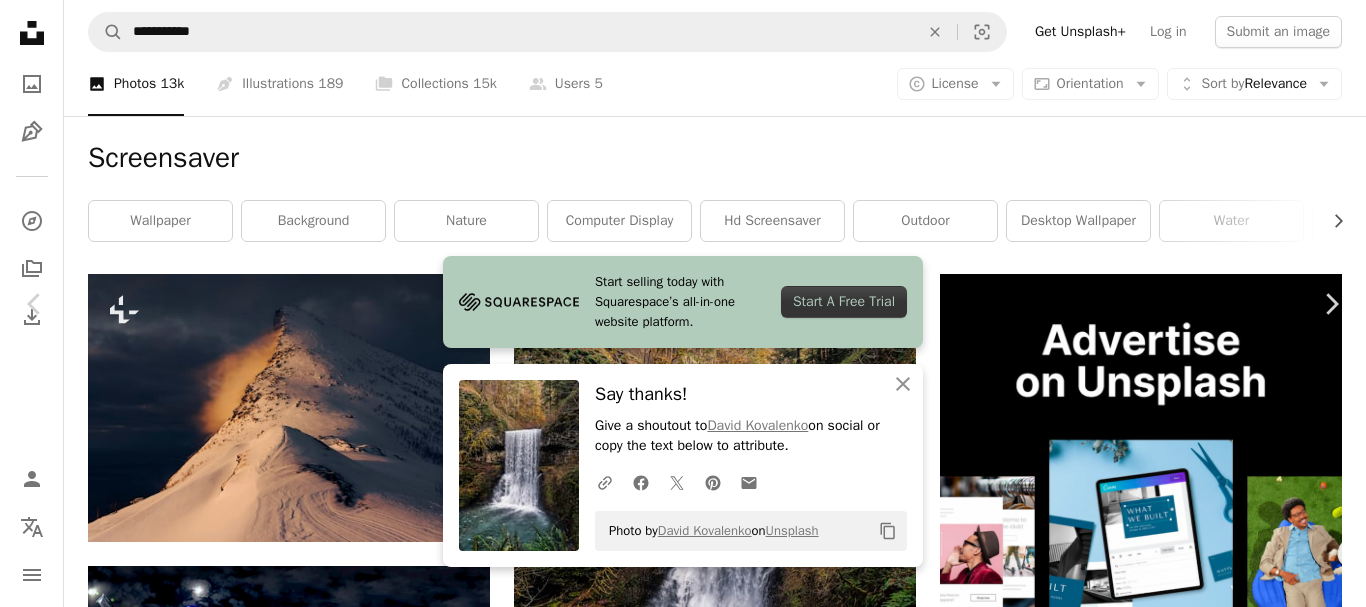 click on "Start A Free Trial" at bounding box center (844, 302) 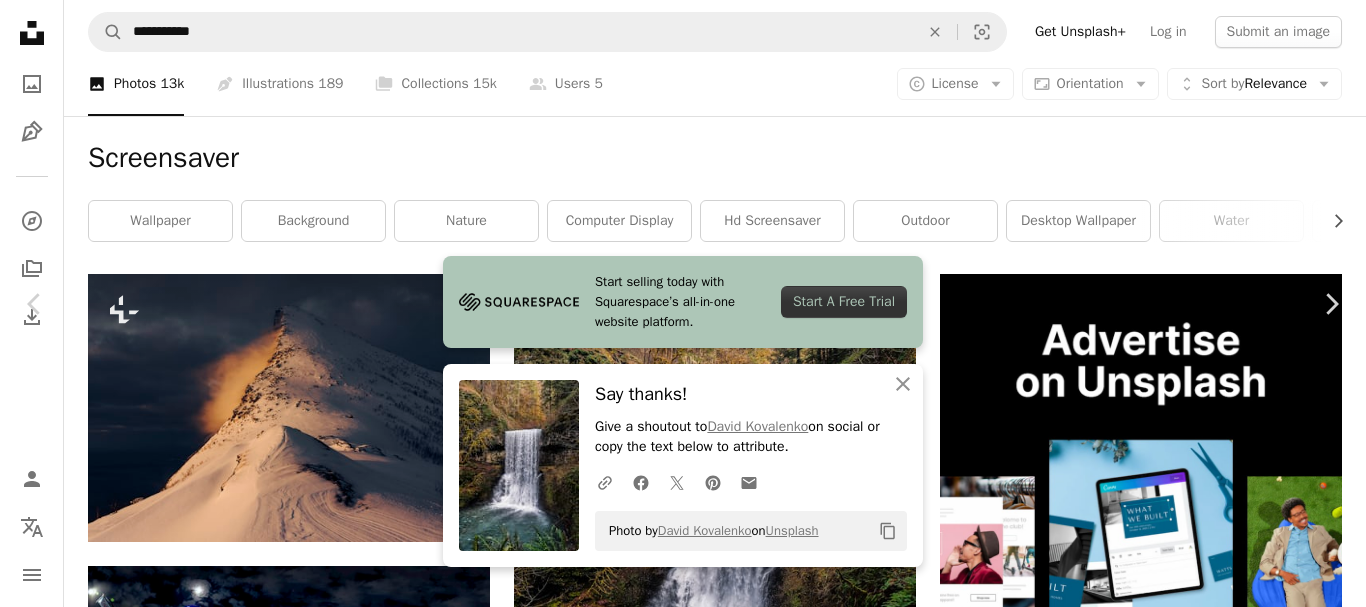 click on "Give a shoutout to   [USERNAME]   on social or copy the text below to attribute." at bounding box center [751, 437] 